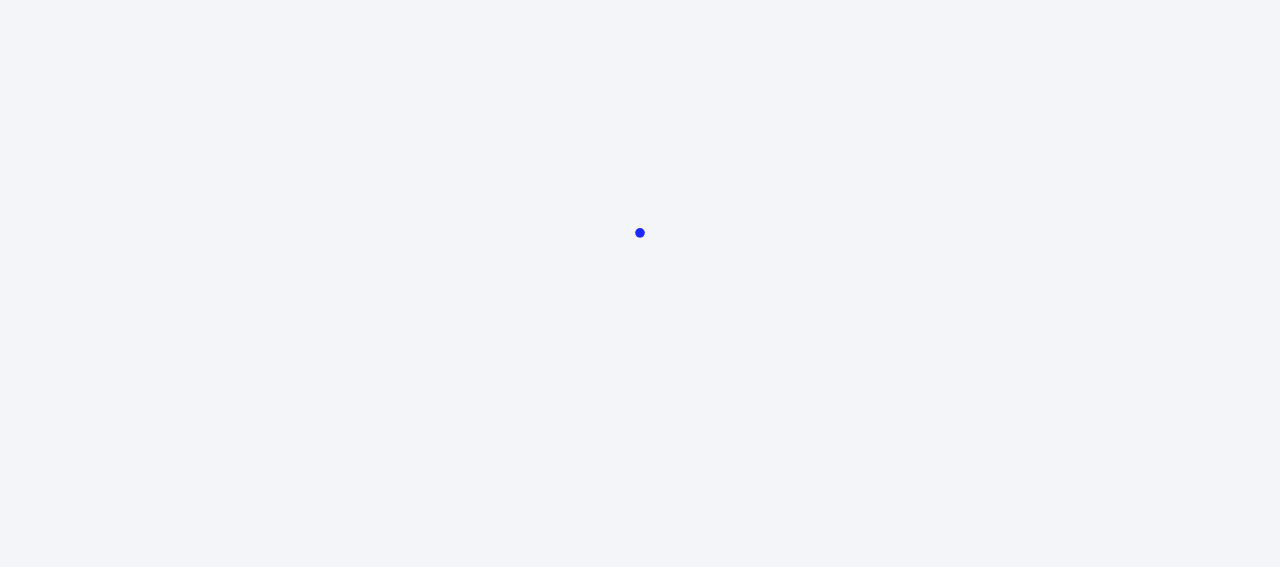 scroll, scrollTop: 0, scrollLeft: 0, axis: both 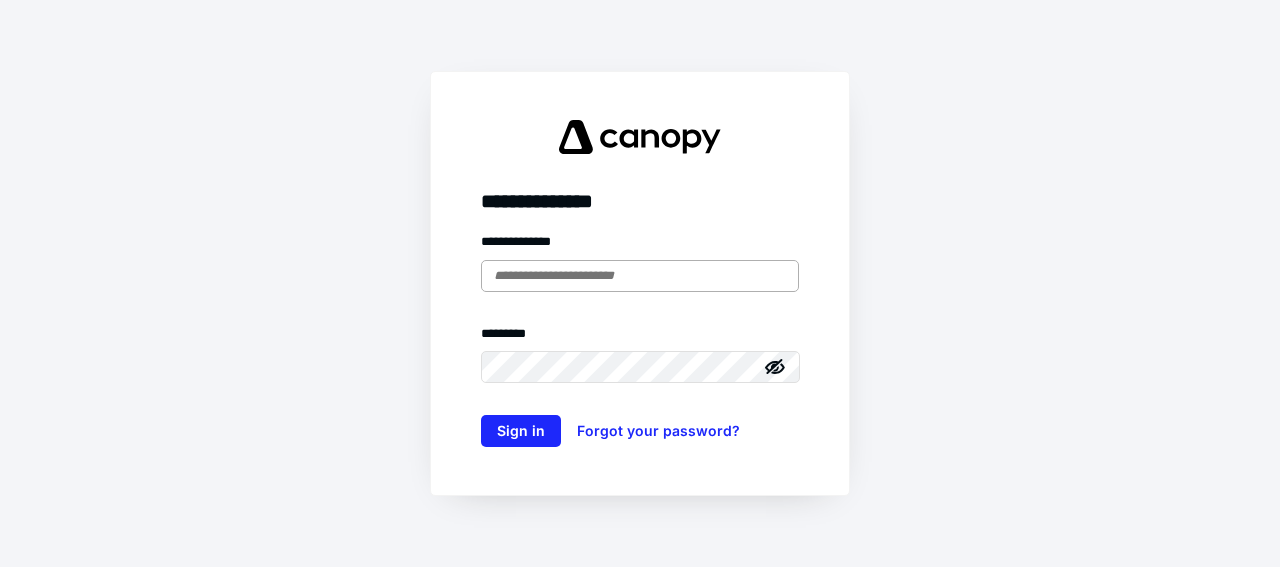 drag, startPoint x: 640, startPoint y: 280, endPoint x: 637, endPoint y: 270, distance: 10.440307 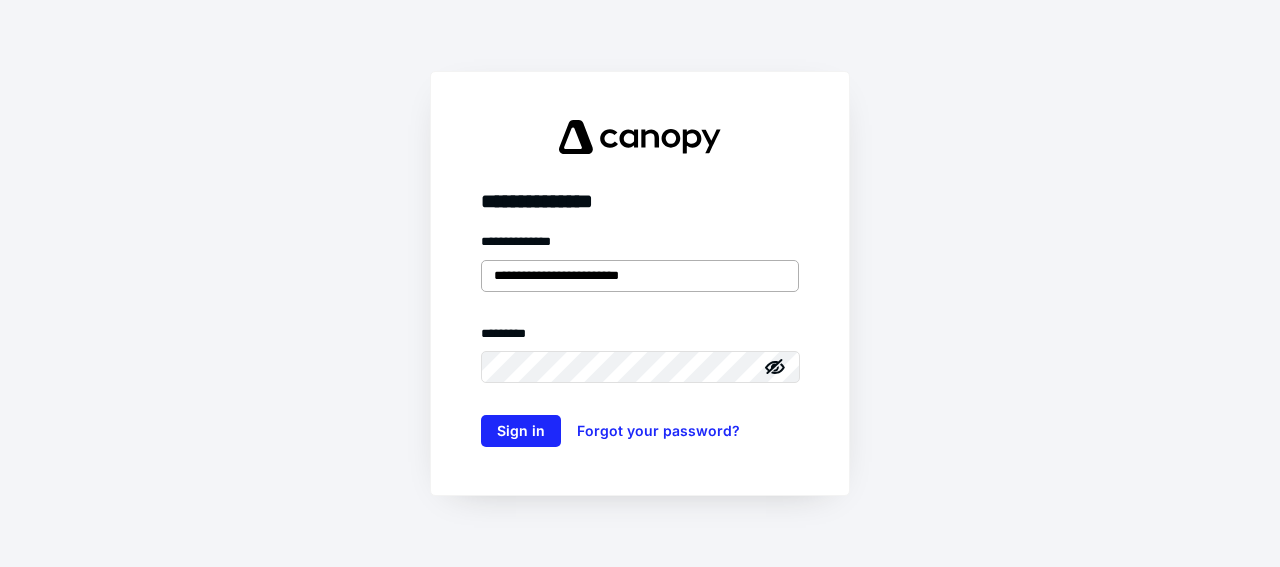 type on "**********" 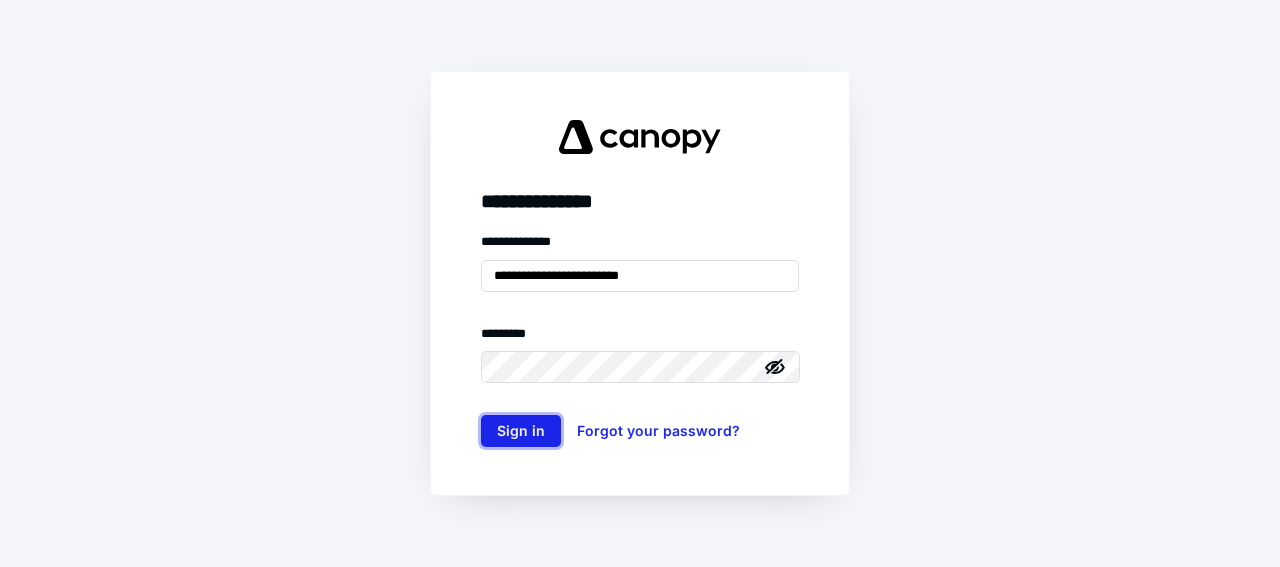 click on "Sign in" at bounding box center (521, 431) 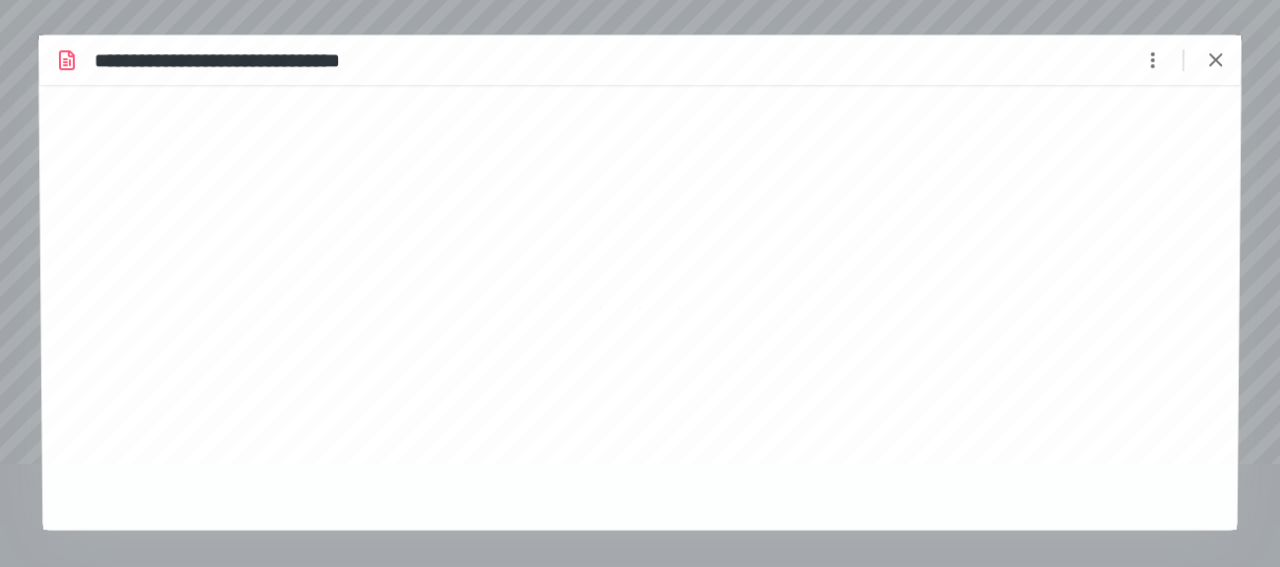 scroll, scrollTop: 0, scrollLeft: 0, axis: both 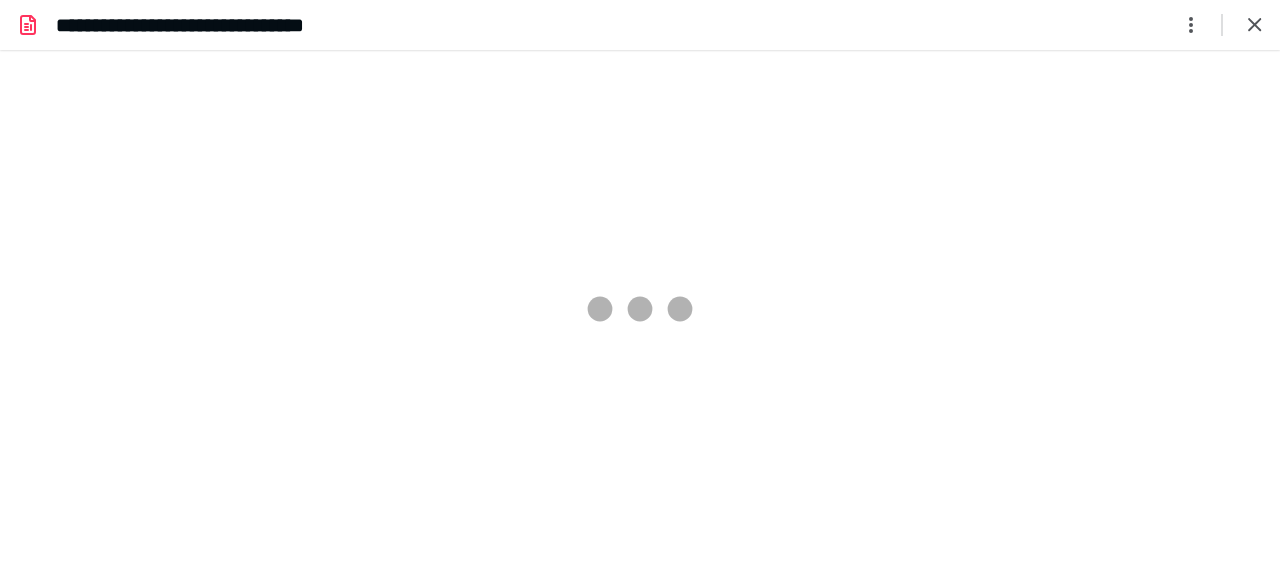 type on "205" 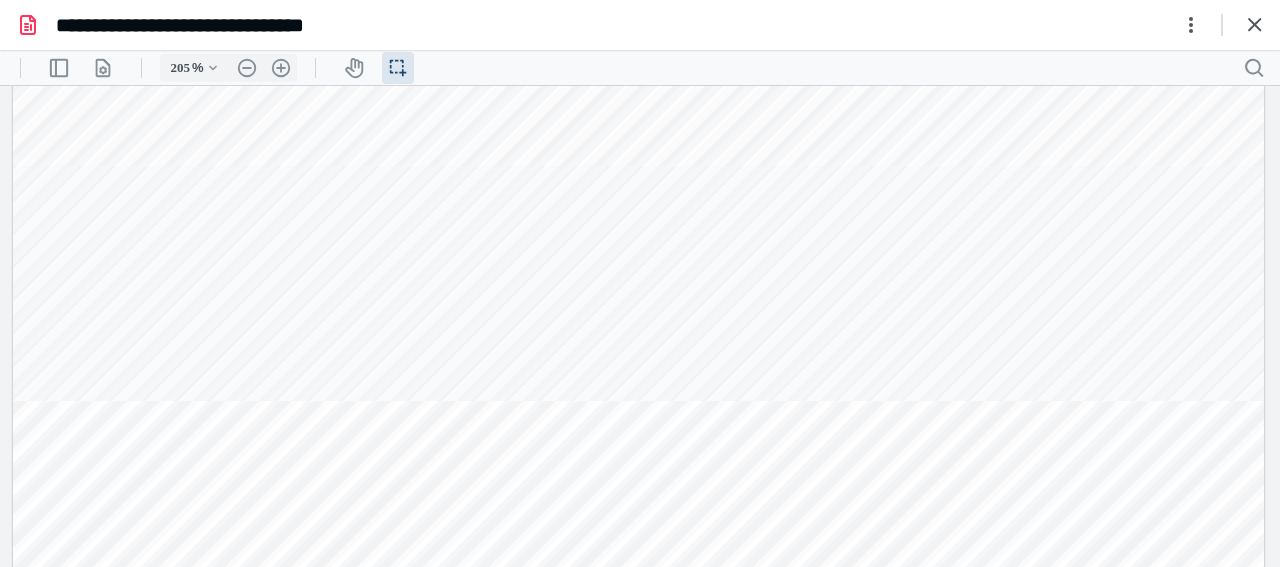 scroll, scrollTop: 0, scrollLeft: 0, axis: both 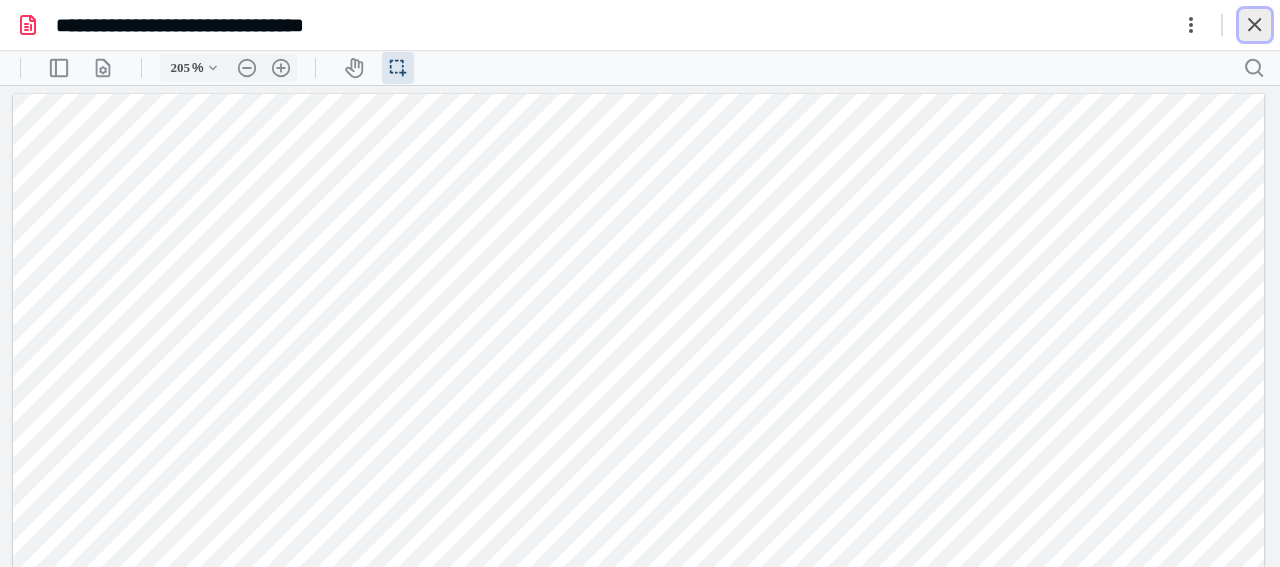 click at bounding box center (1255, 25) 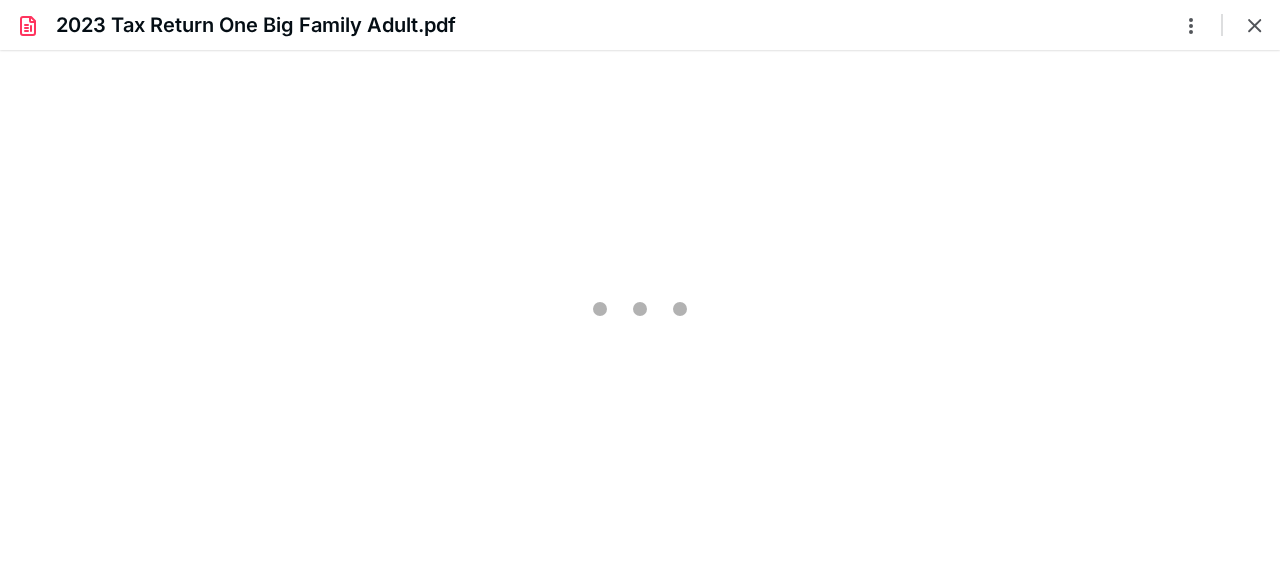 scroll, scrollTop: 0, scrollLeft: 0, axis: both 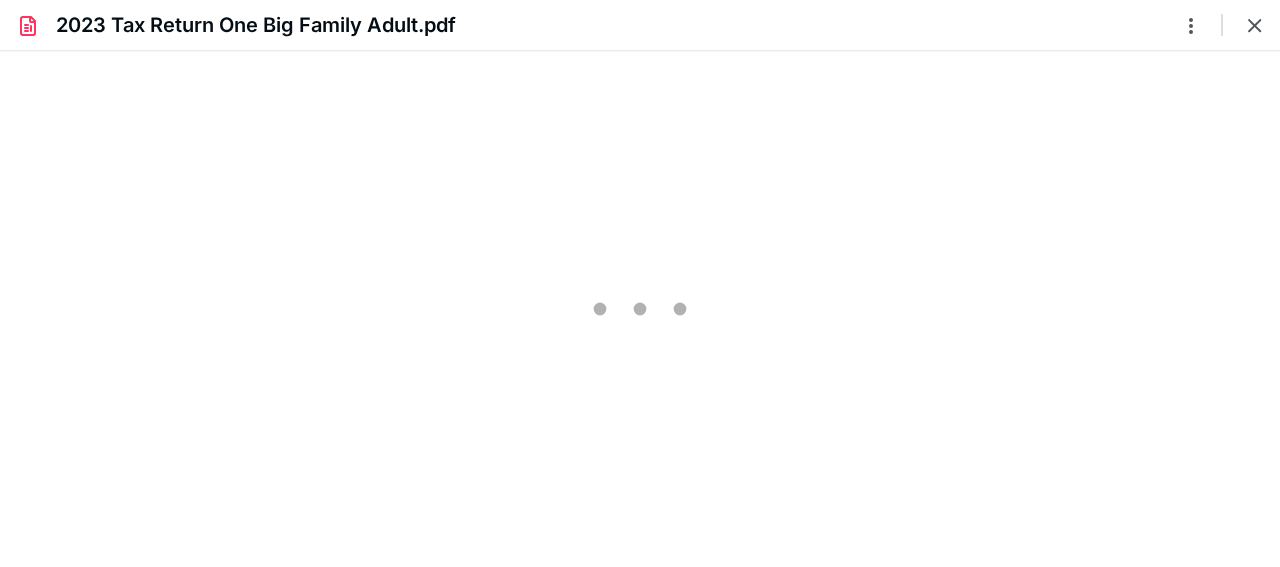 type on "205" 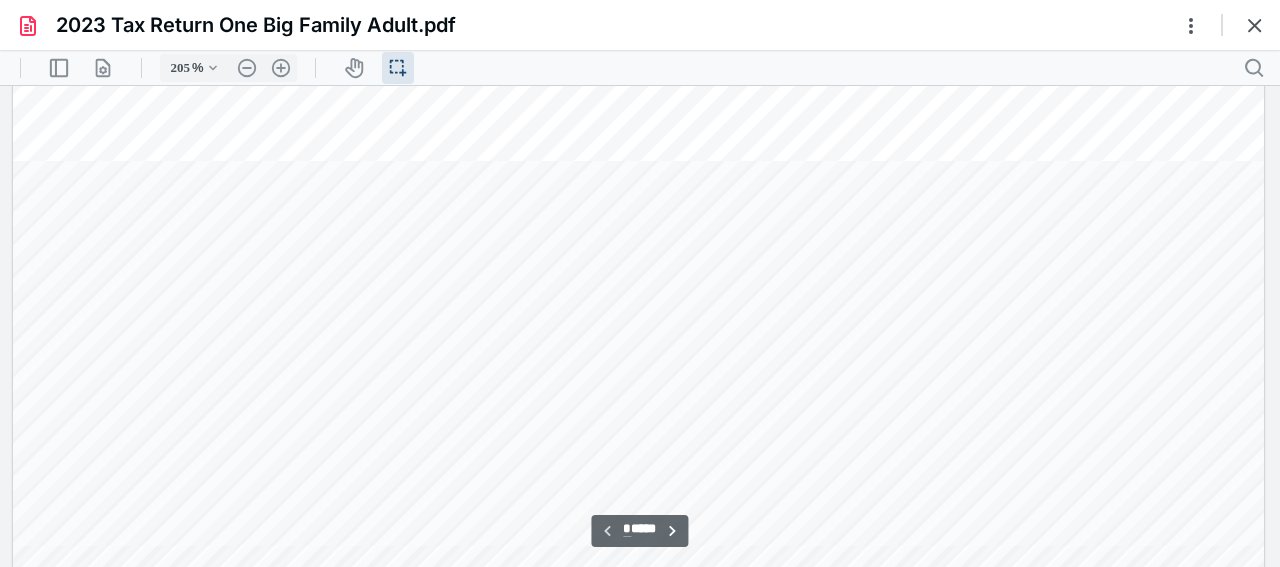 scroll, scrollTop: 0, scrollLeft: 0, axis: both 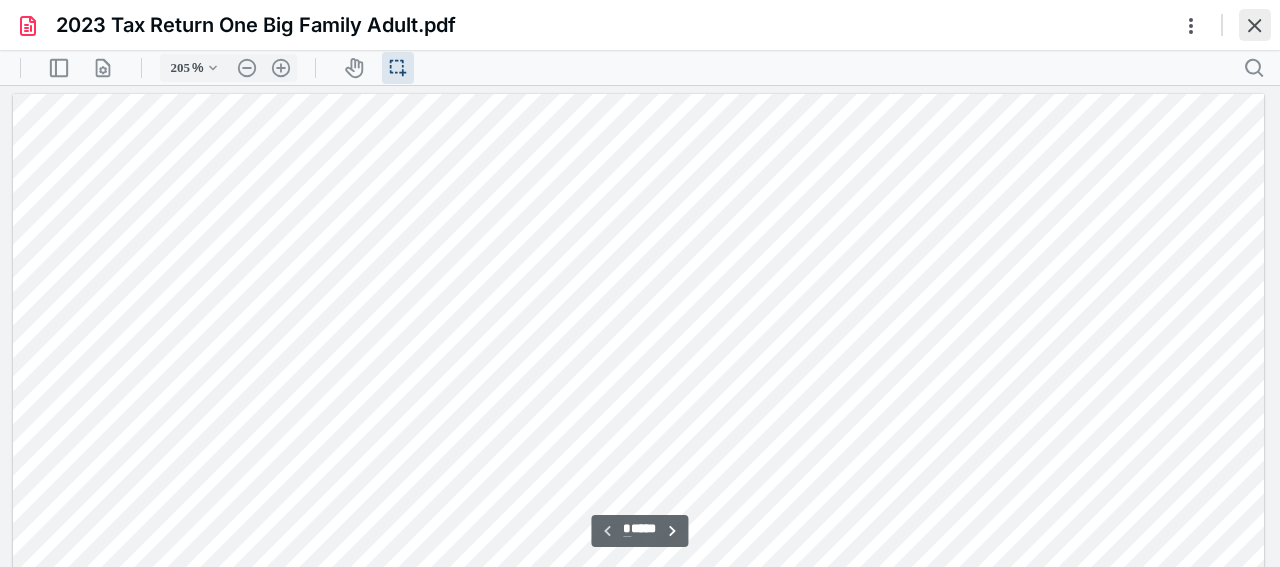 click at bounding box center (1255, 25) 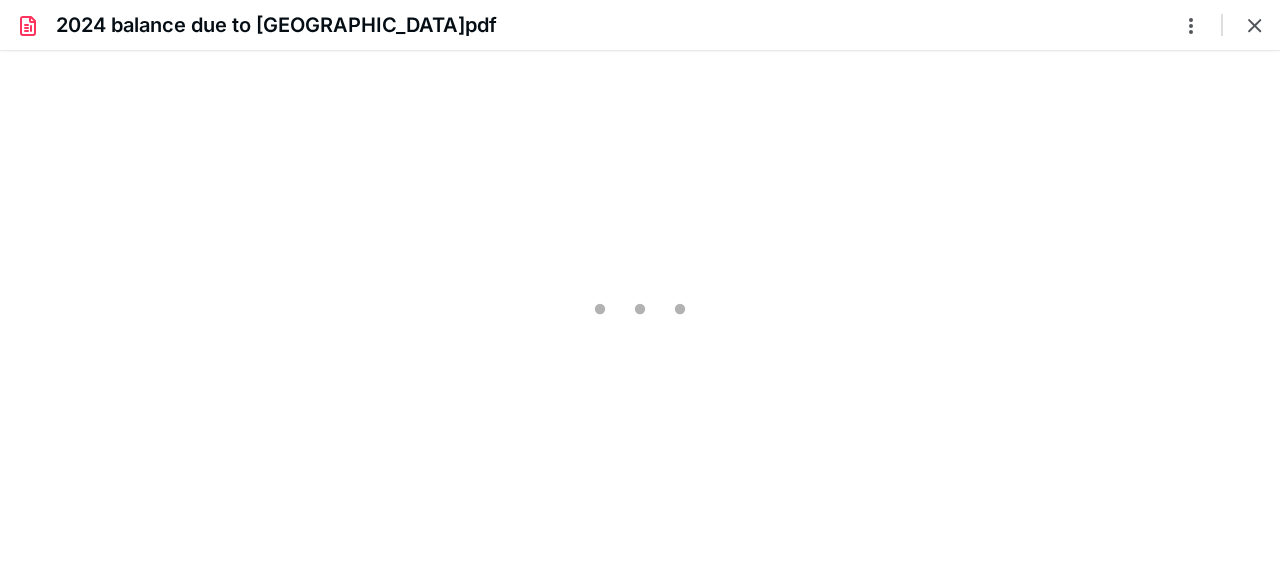 scroll, scrollTop: 0, scrollLeft: 0, axis: both 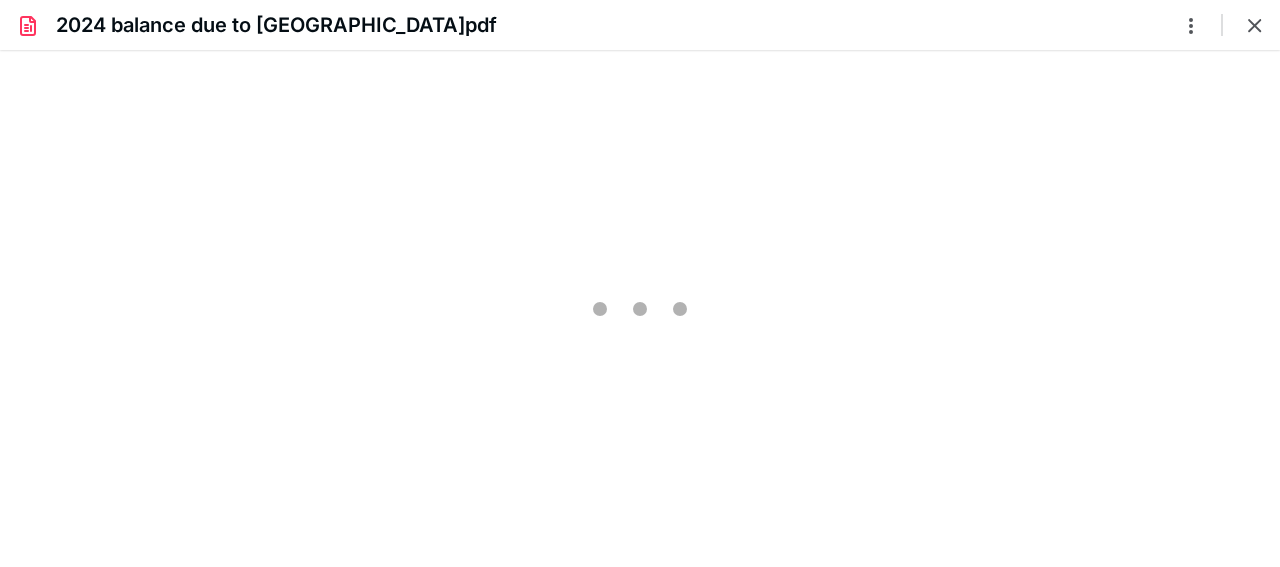 type on "205" 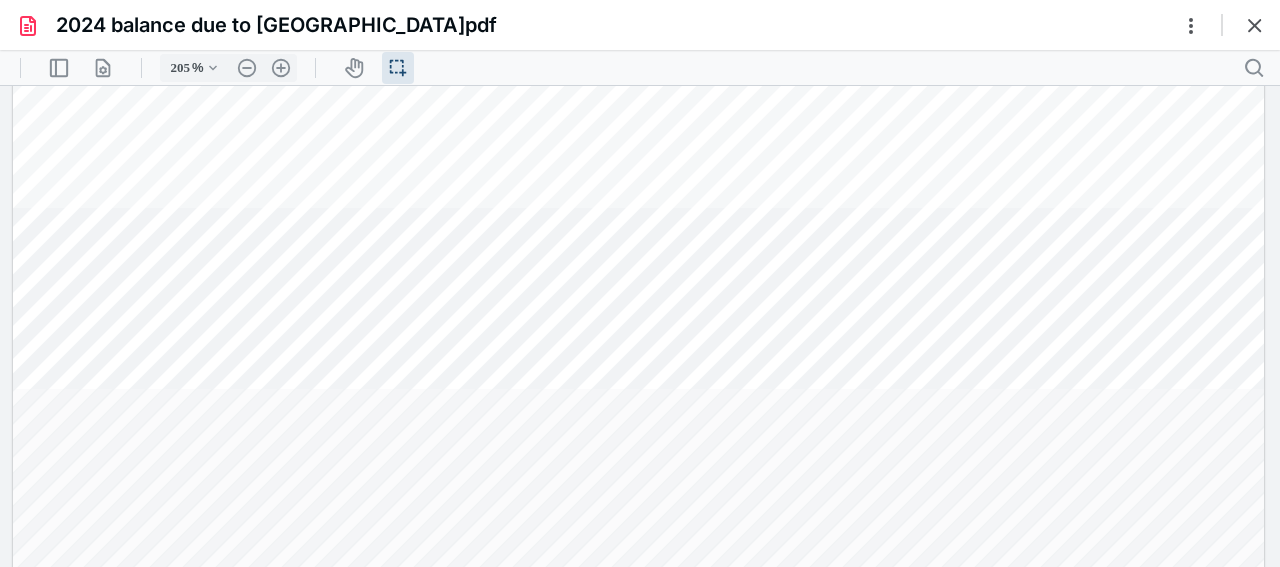 scroll, scrollTop: 0, scrollLeft: 0, axis: both 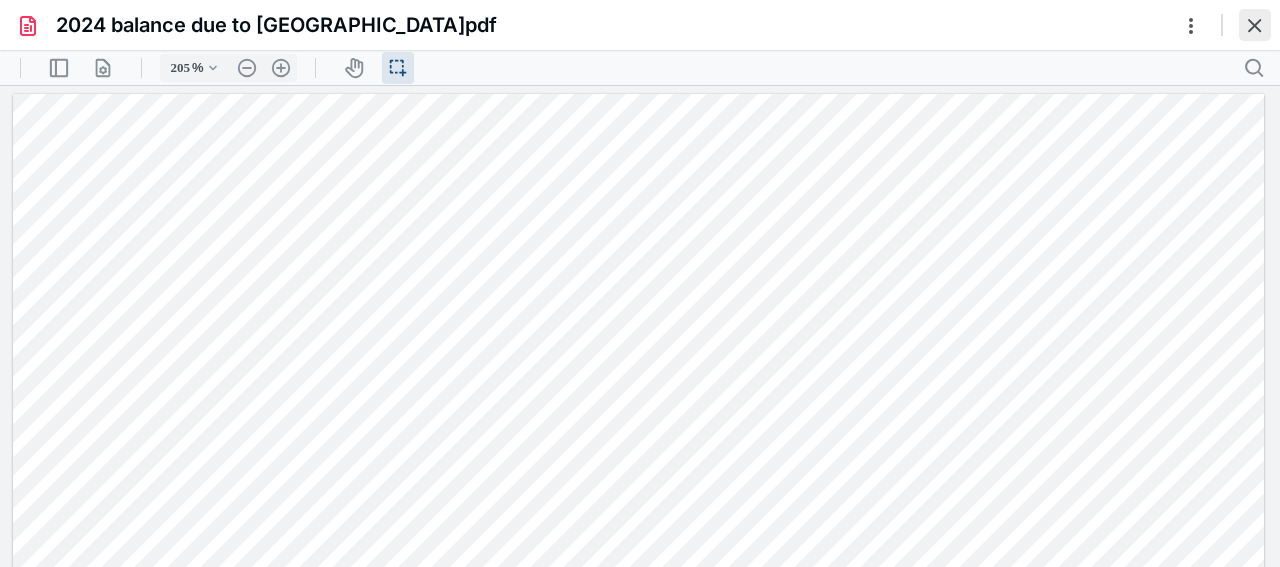 click at bounding box center [1255, 25] 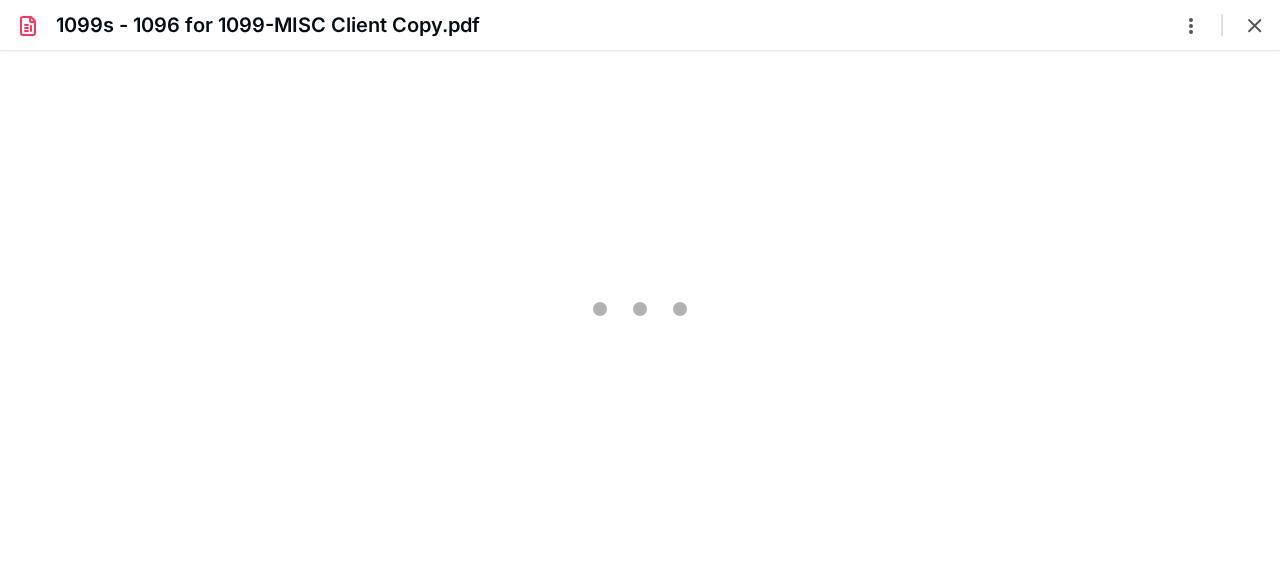 scroll, scrollTop: 0, scrollLeft: 0, axis: both 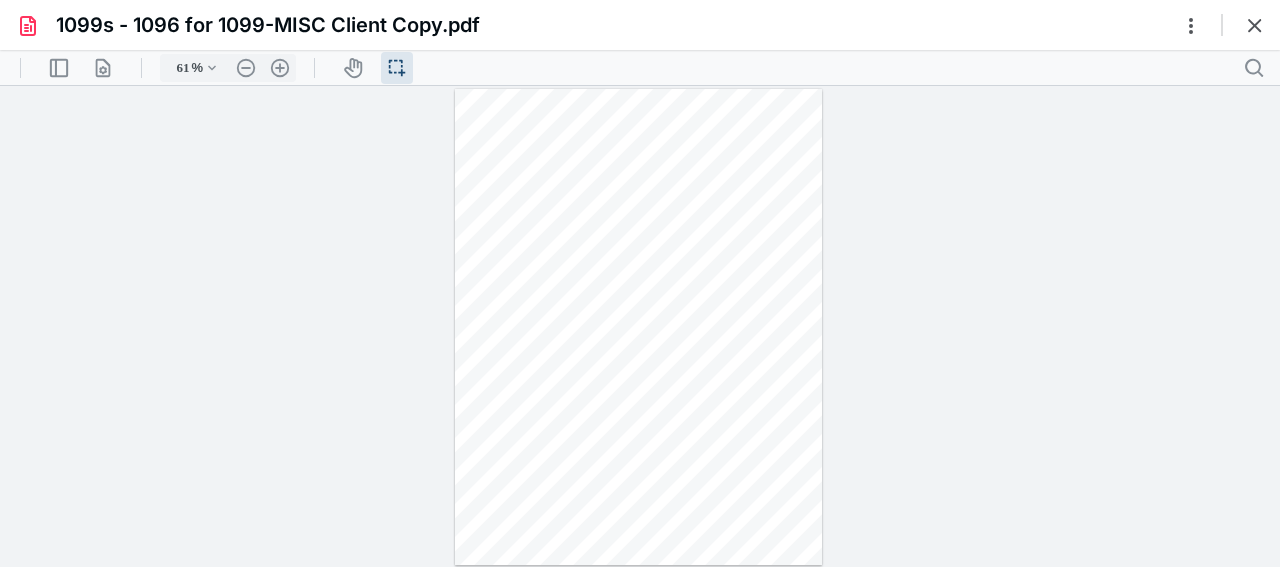 type on "205" 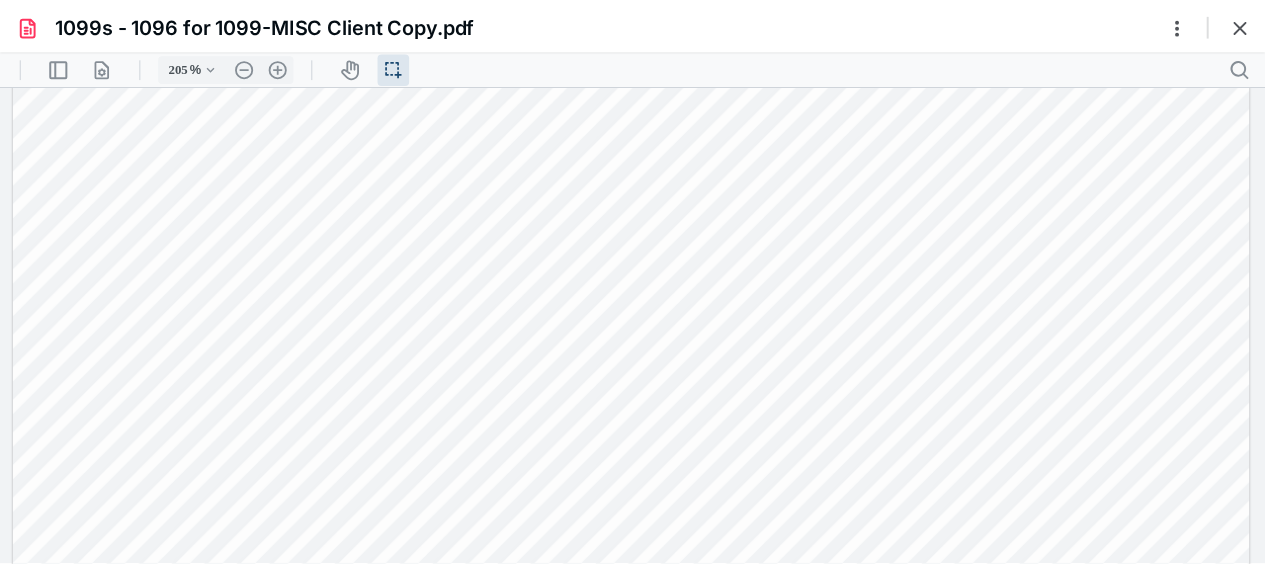 scroll, scrollTop: 0, scrollLeft: 0, axis: both 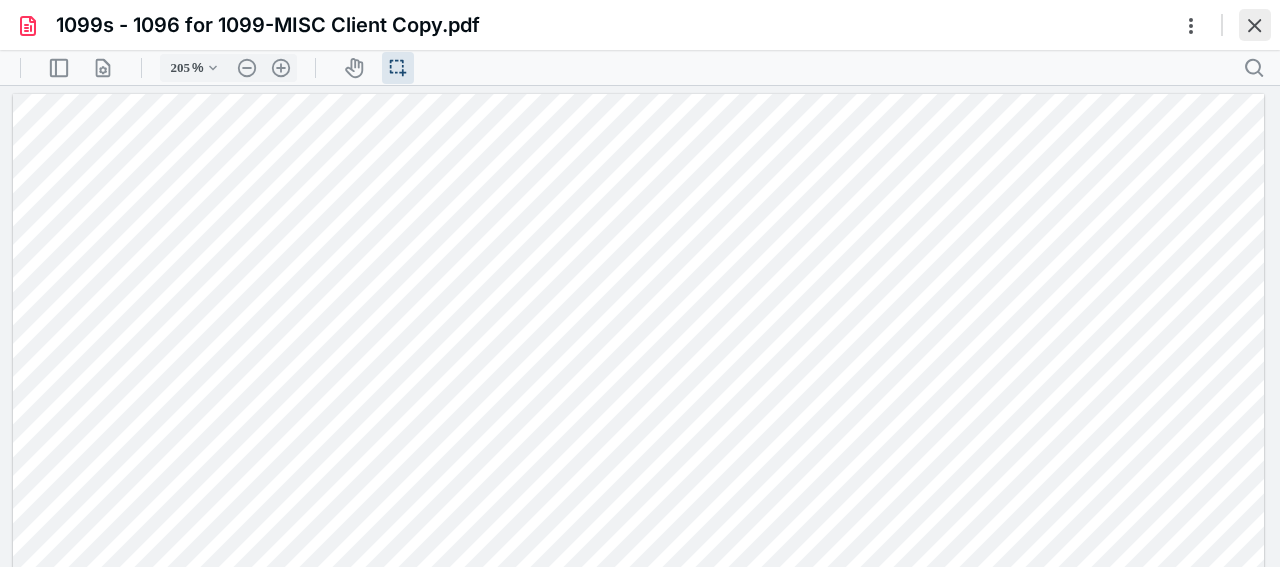 click at bounding box center [1255, 25] 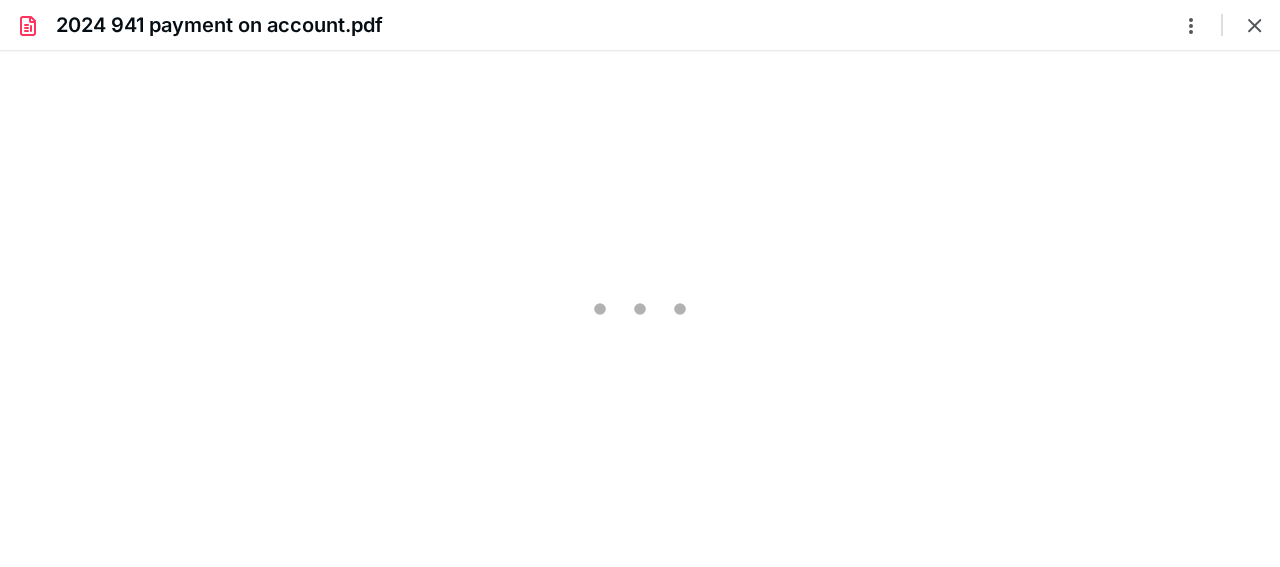 scroll, scrollTop: 0, scrollLeft: 0, axis: both 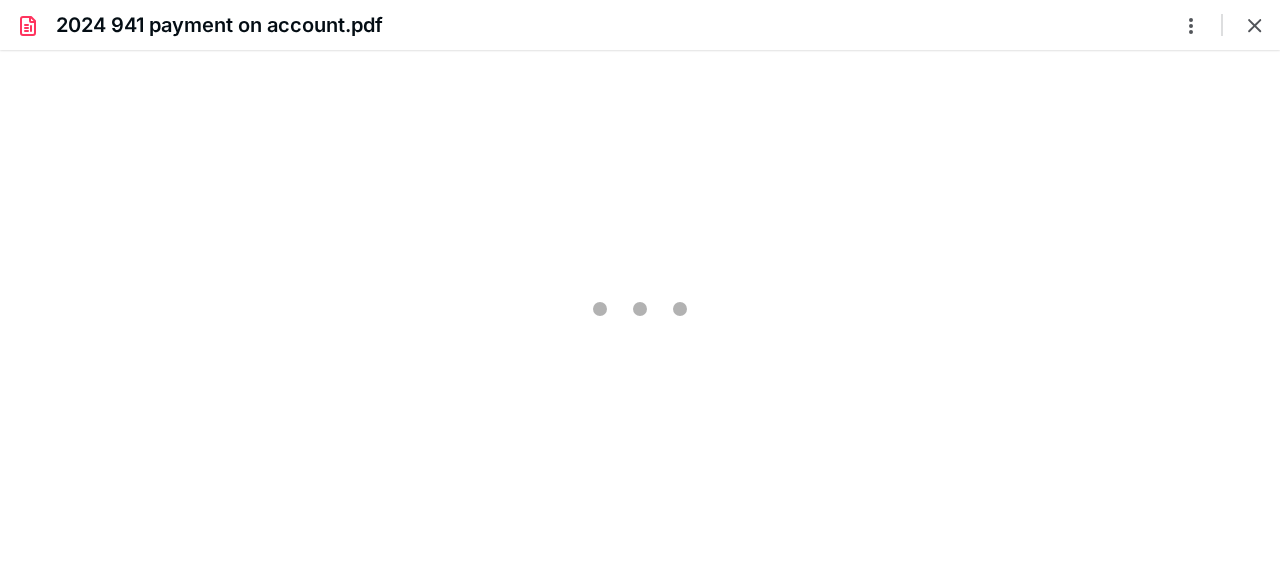 type on "205" 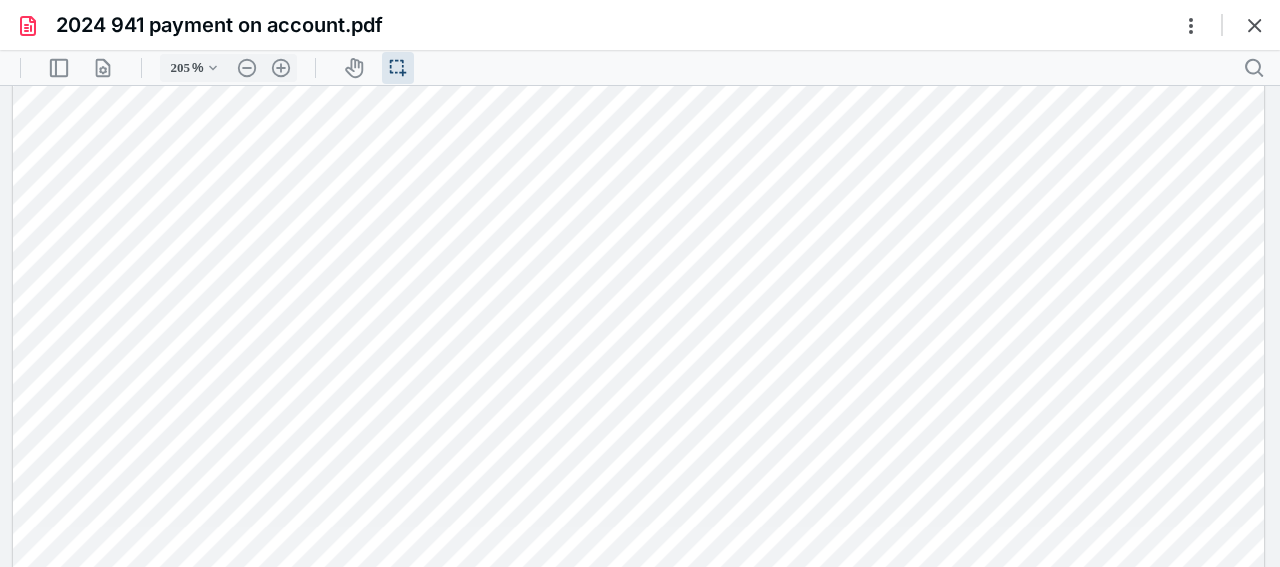scroll, scrollTop: 0, scrollLeft: 0, axis: both 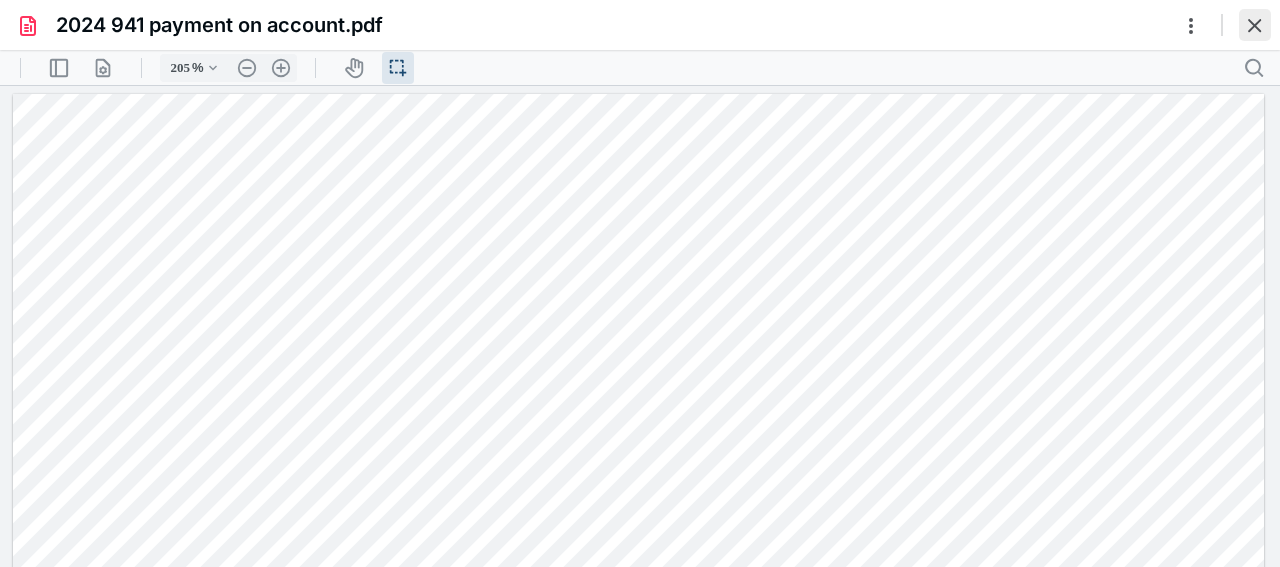 click at bounding box center (1255, 25) 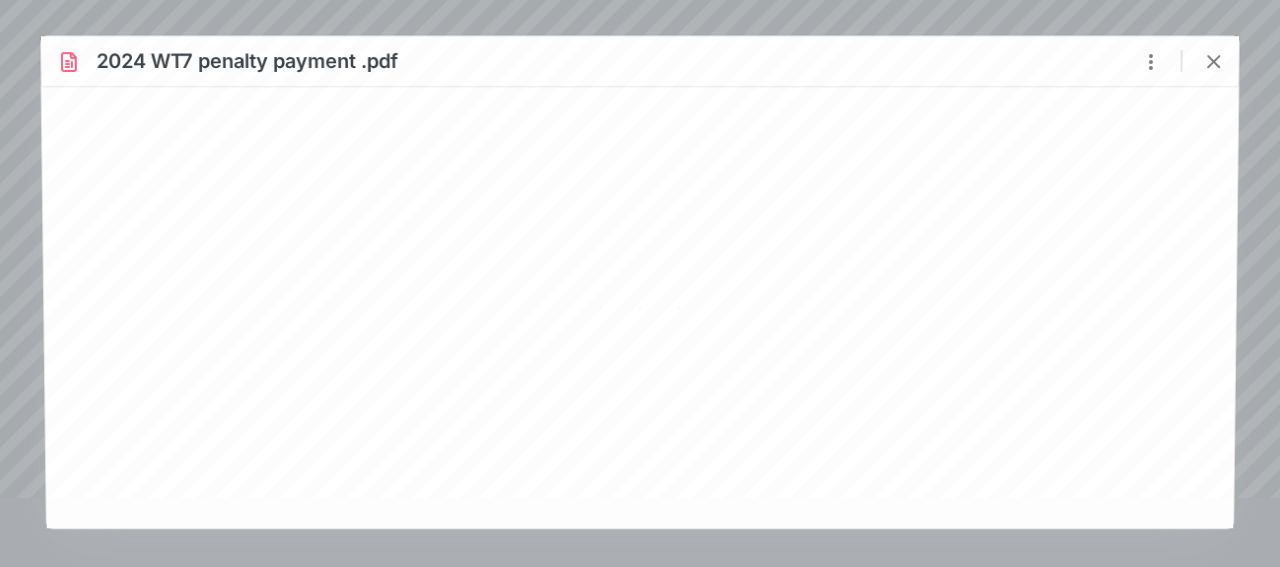 scroll, scrollTop: 0, scrollLeft: 0, axis: both 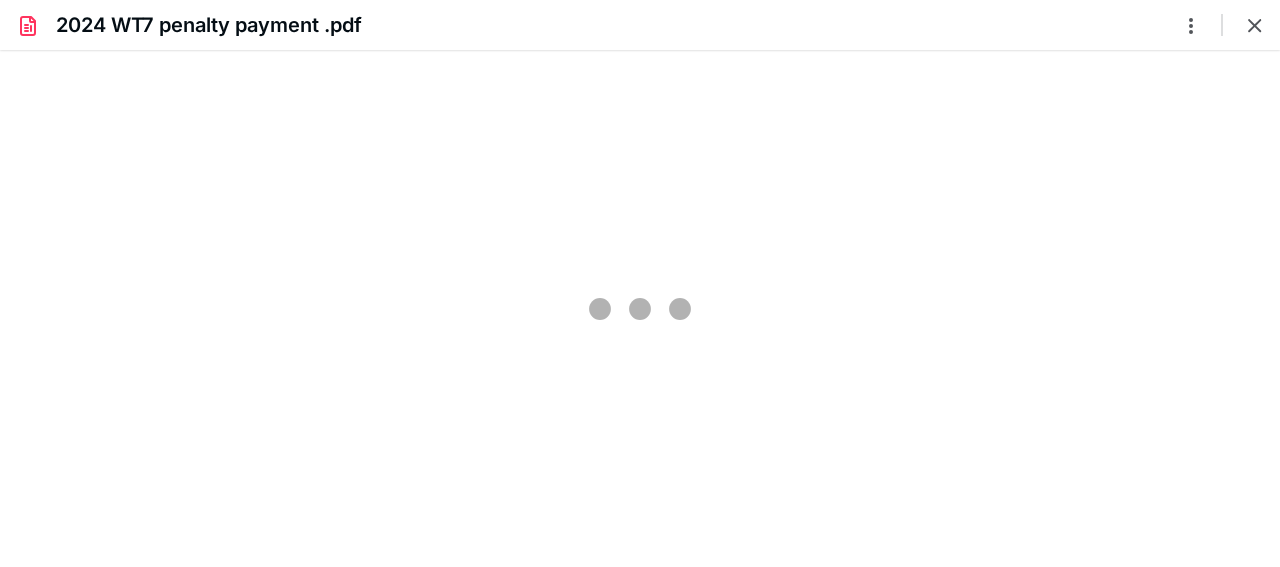 type on "205" 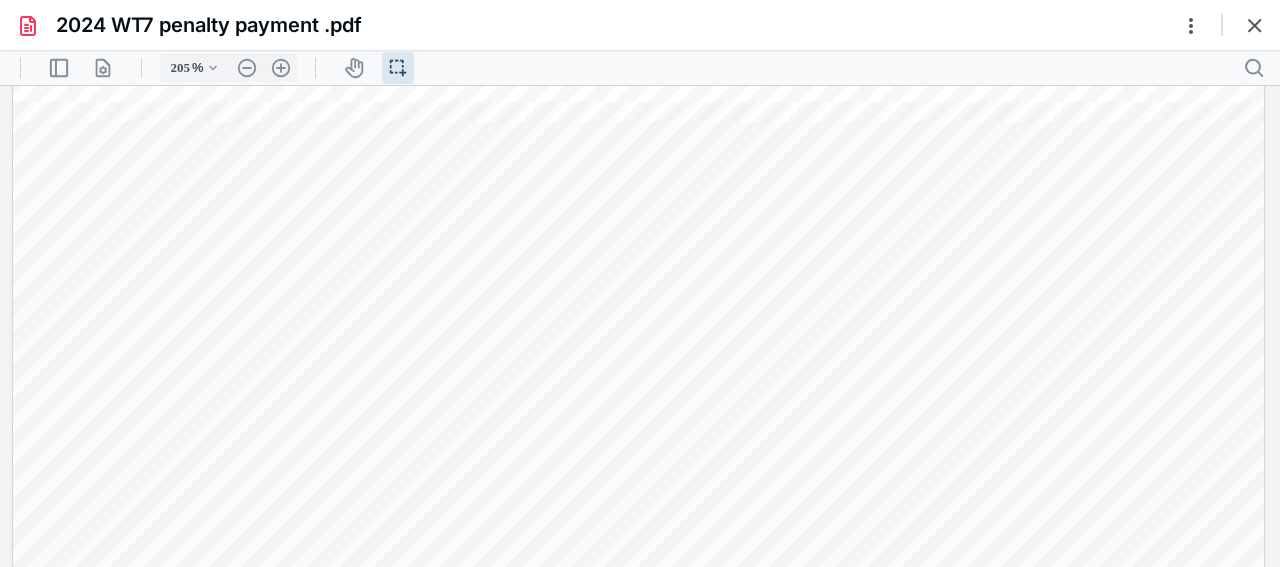 scroll, scrollTop: 0, scrollLeft: 0, axis: both 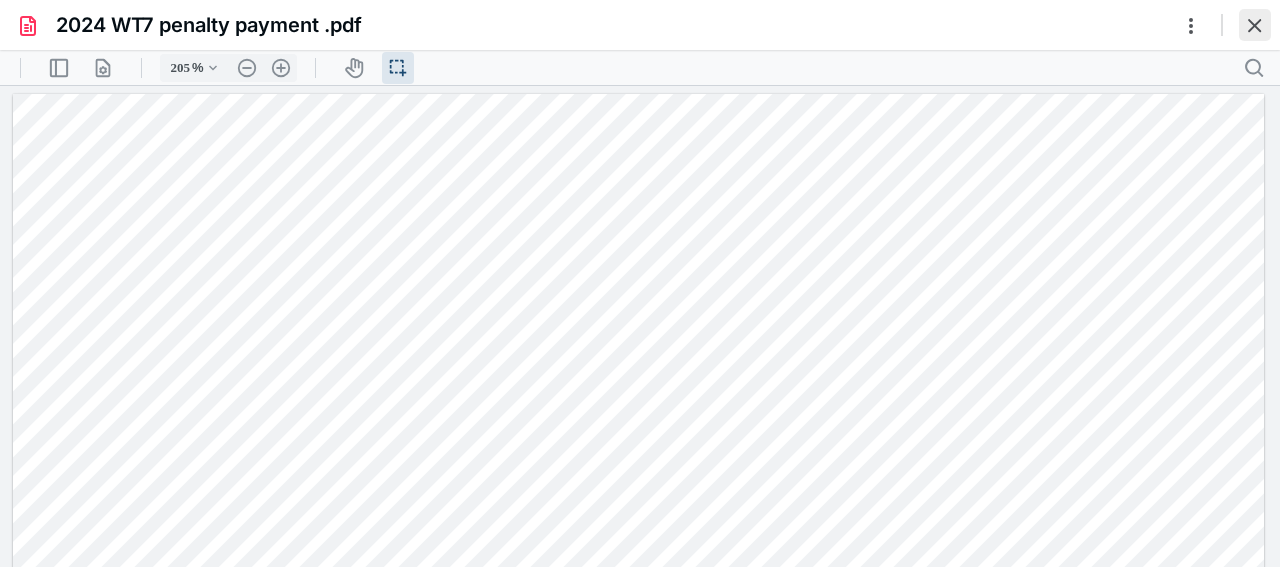 click at bounding box center [1255, 25] 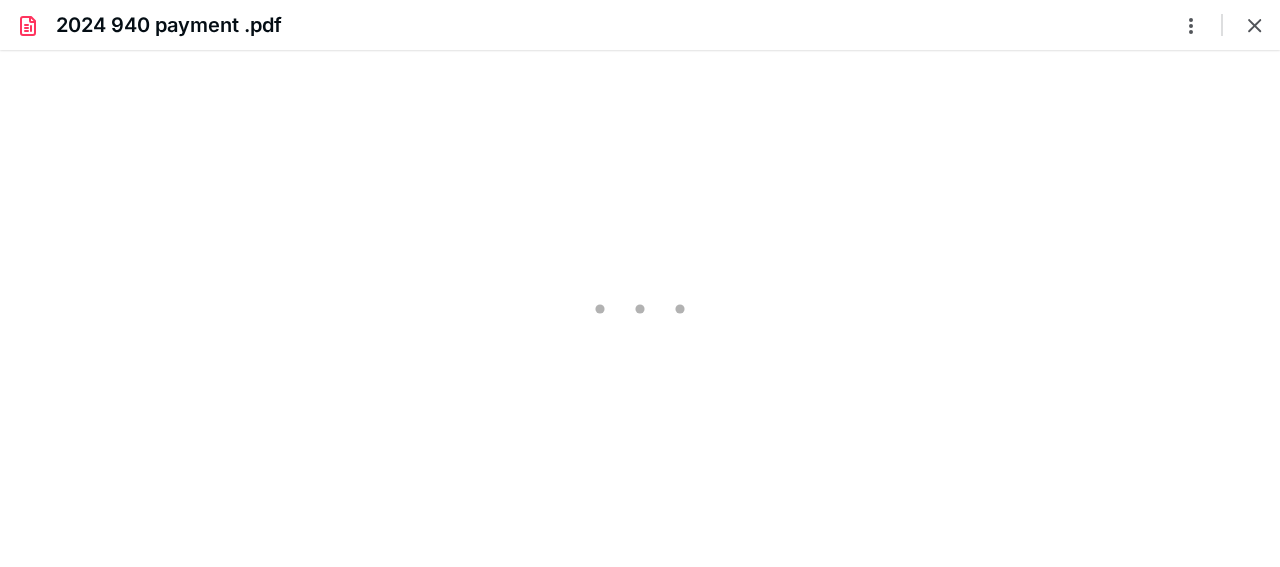 scroll, scrollTop: 0, scrollLeft: 0, axis: both 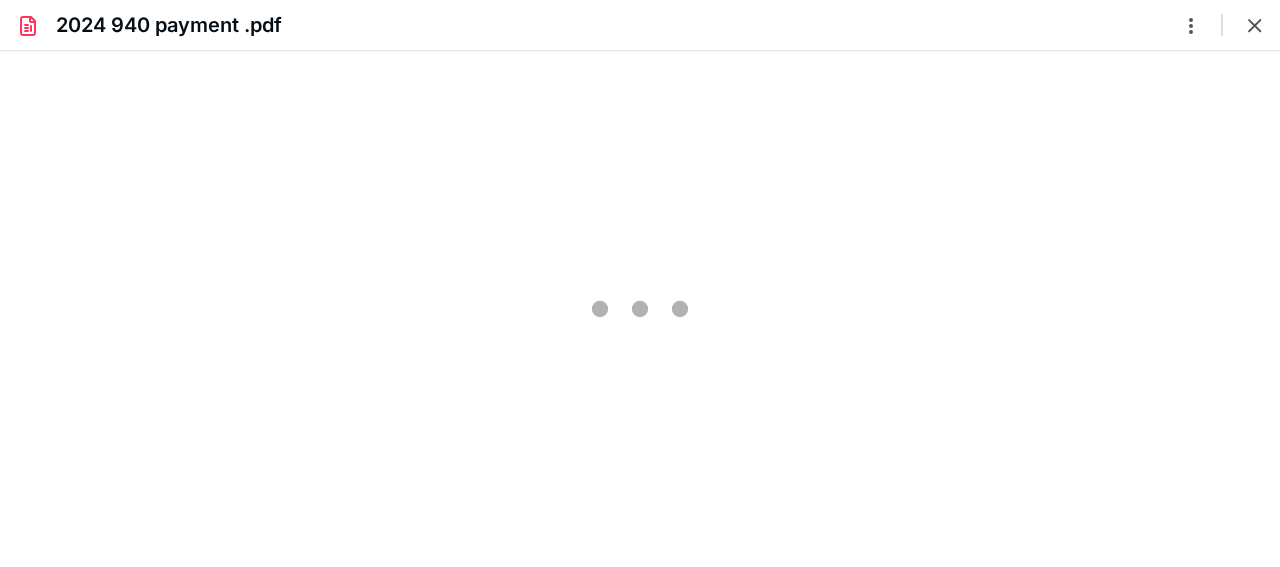 type on "205" 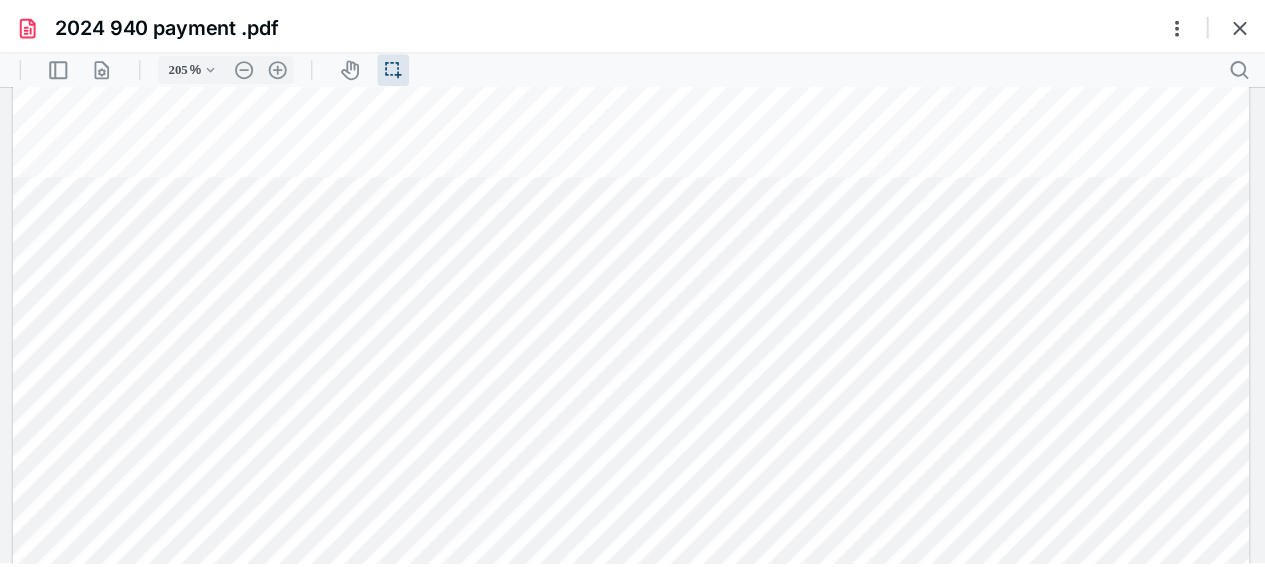 scroll, scrollTop: 0, scrollLeft: 0, axis: both 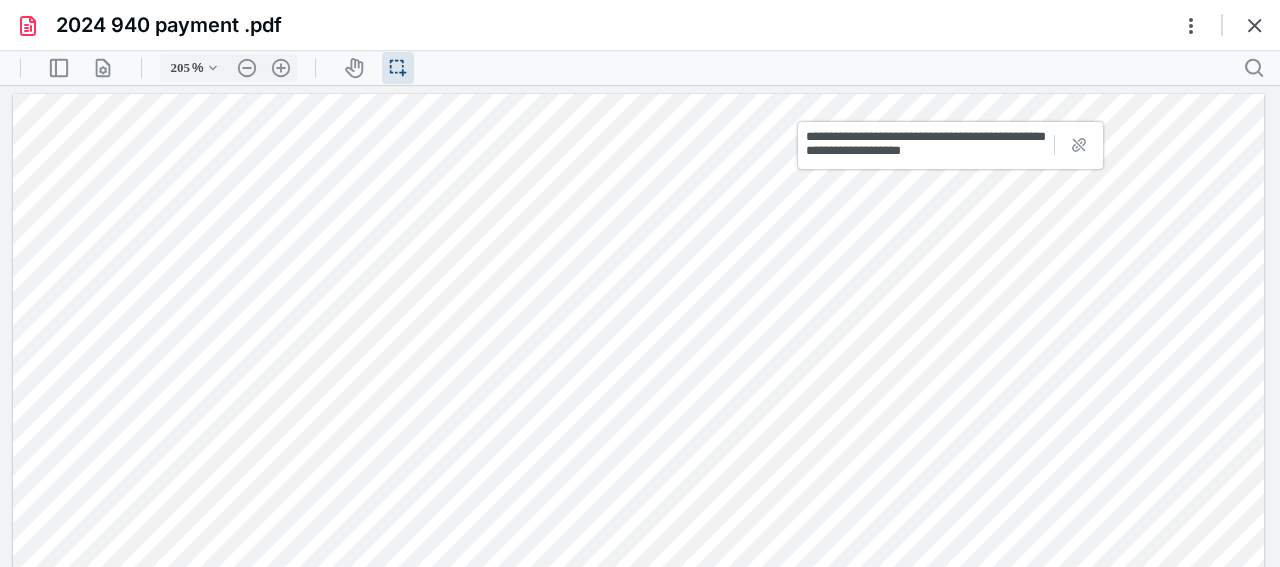click on "2024 940 payment .pdf" at bounding box center (640, 25) 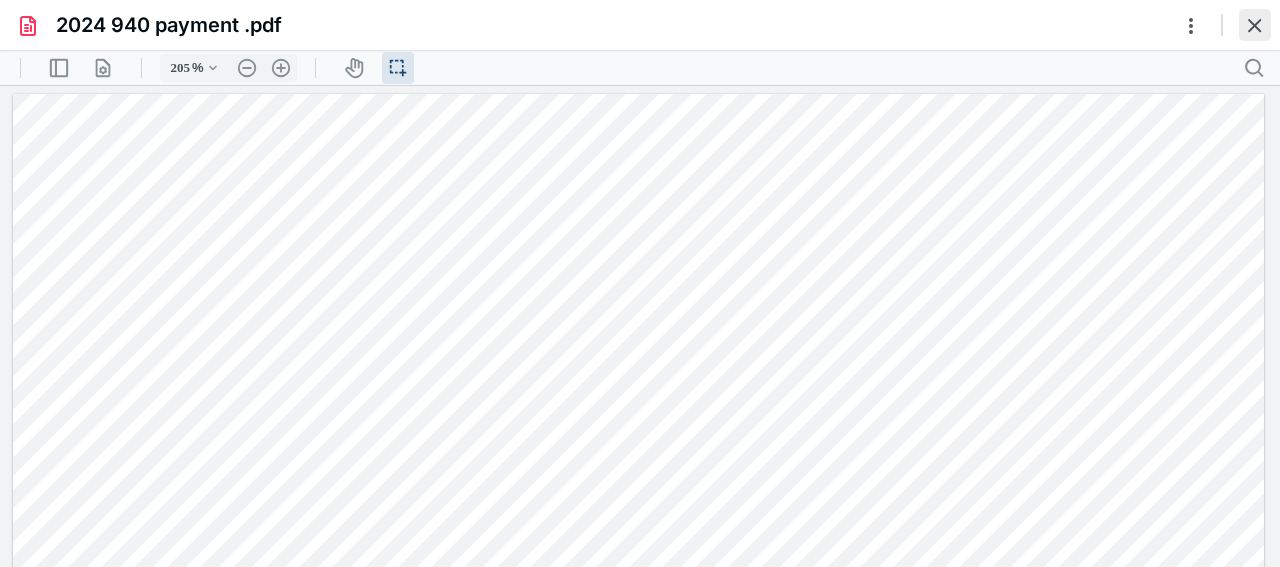 click at bounding box center (1255, 25) 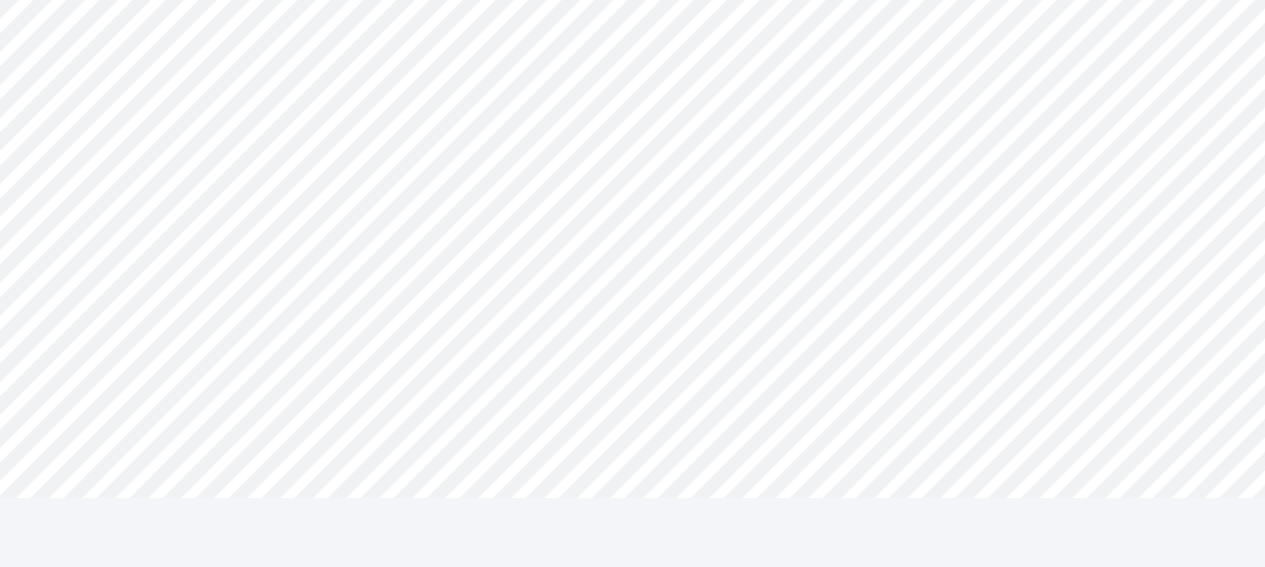 scroll, scrollTop: 0, scrollLeft: 0, axis: both 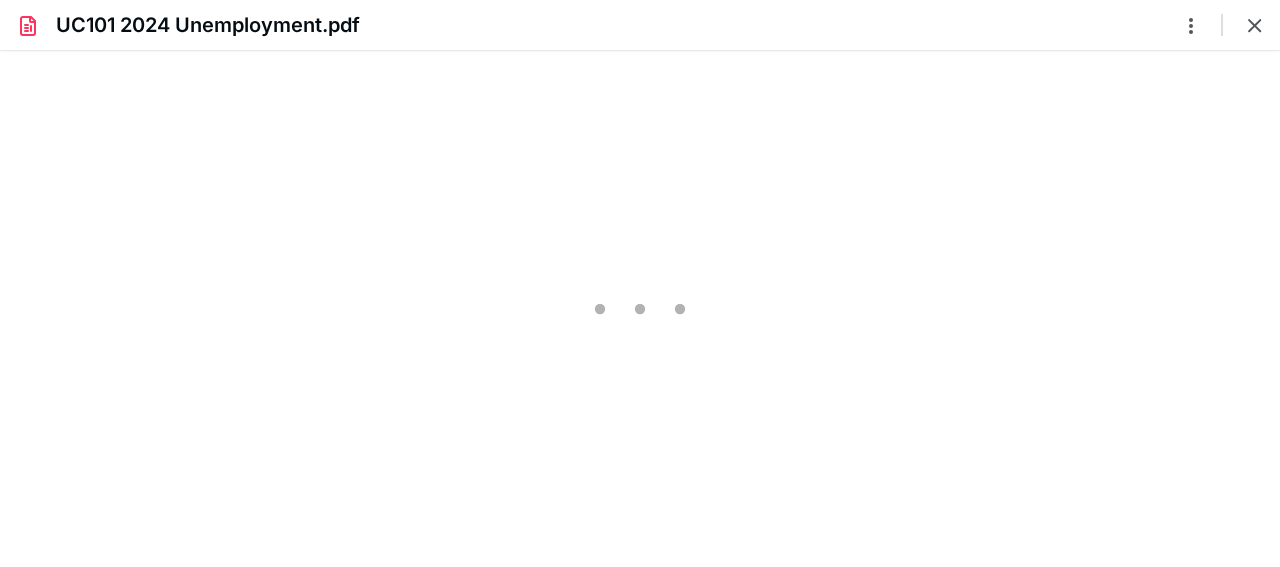type on "205" 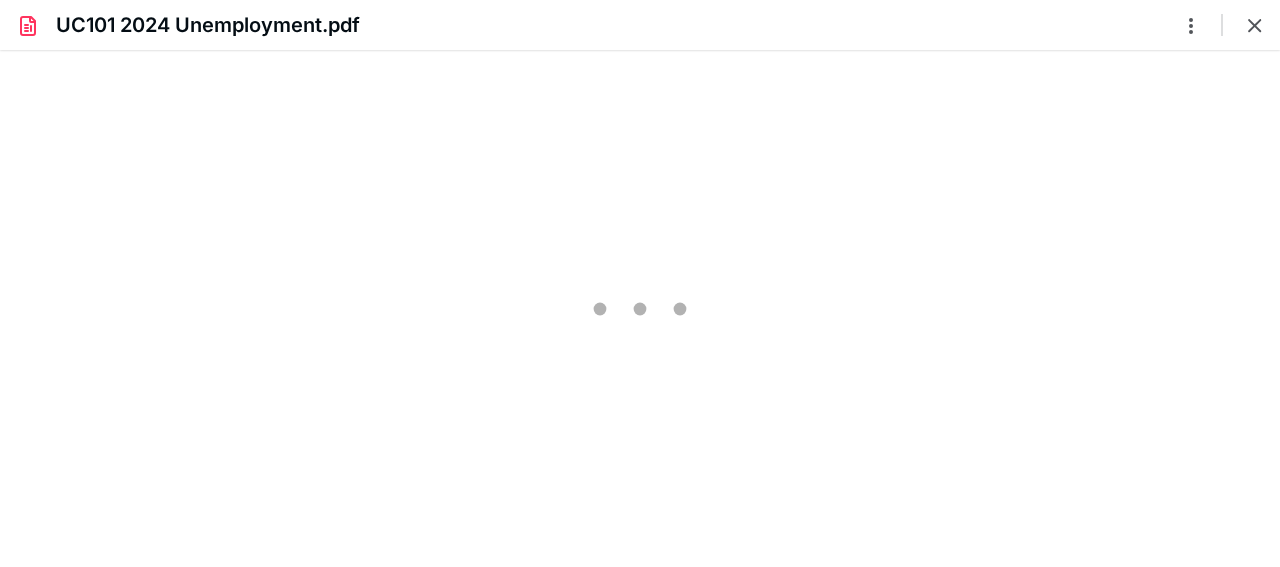 select on "1" 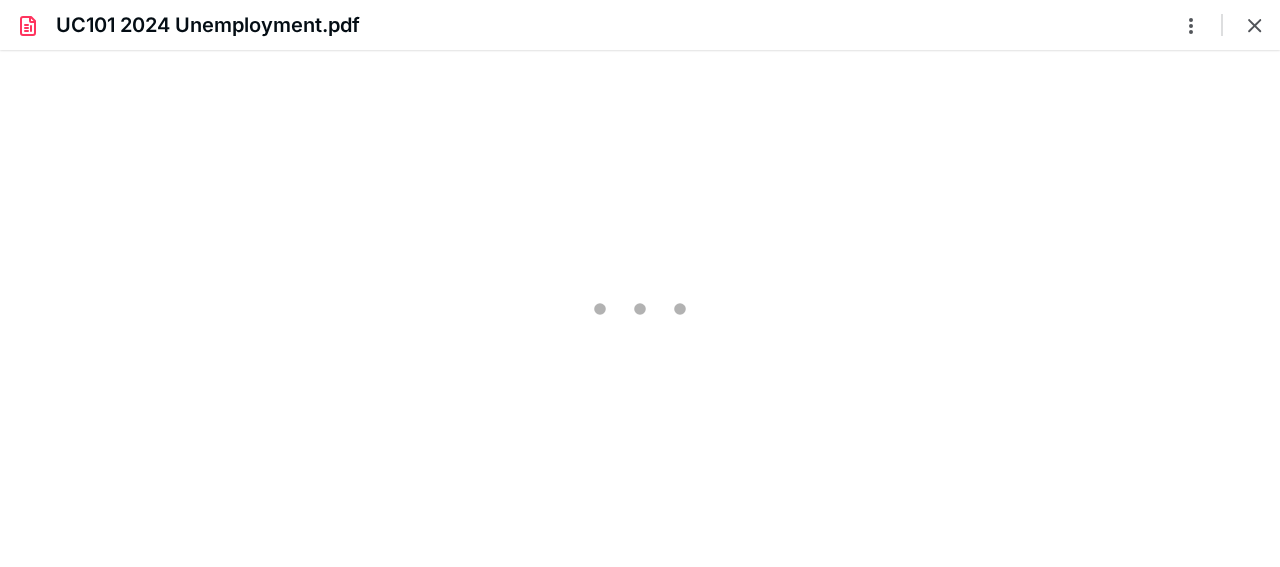 scroll, scrollTop: 44, scrollLeft: 0, axis: vertical 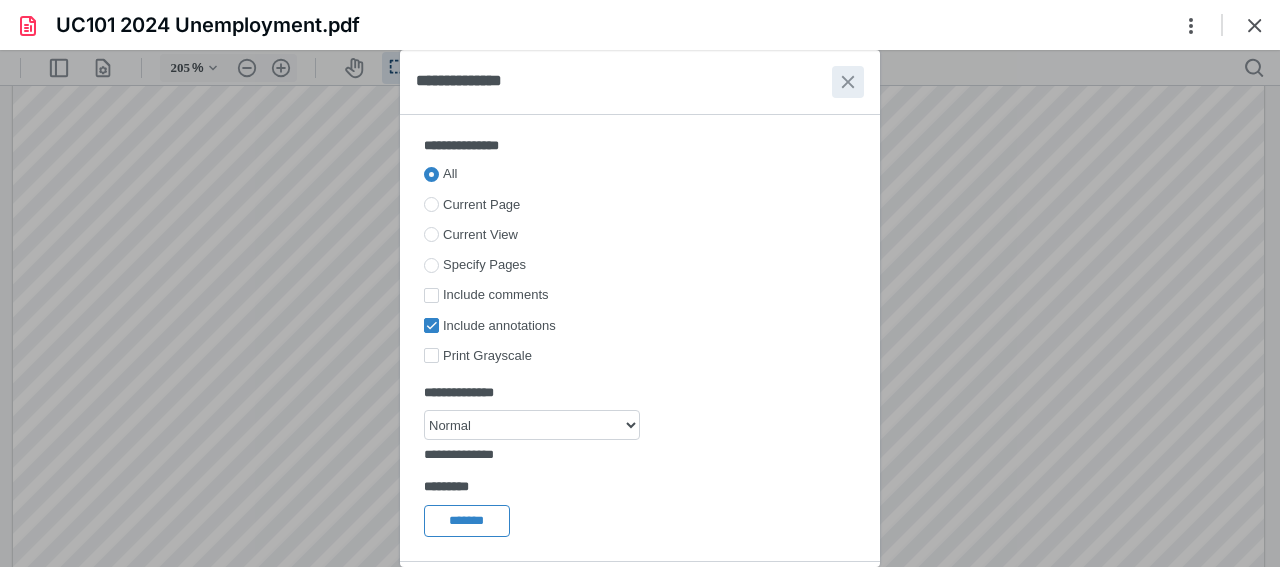 click at bounding box center (848, 82) 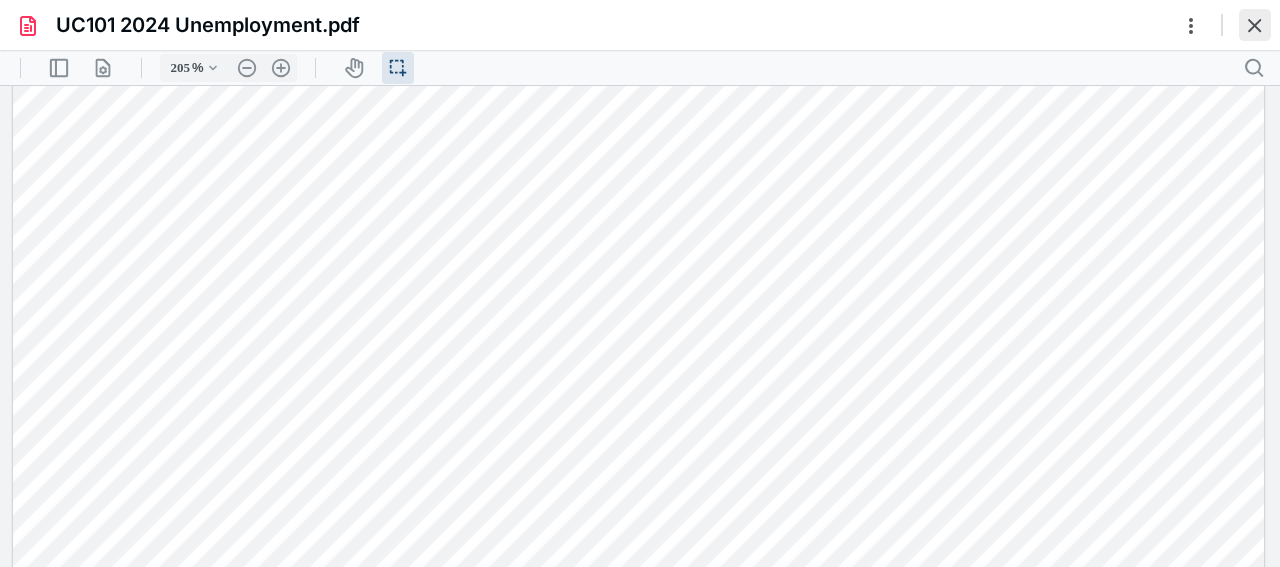 click at bounding box center (1255, 25) 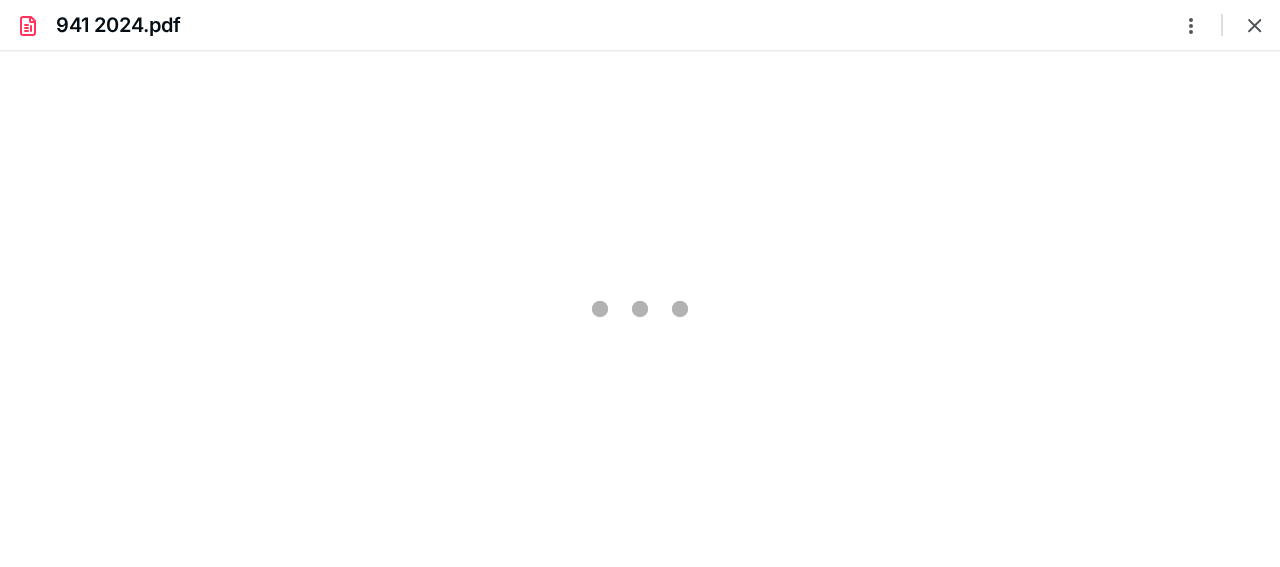 scroll, scrollTop: 0, scrollLeft: 0, axis: both 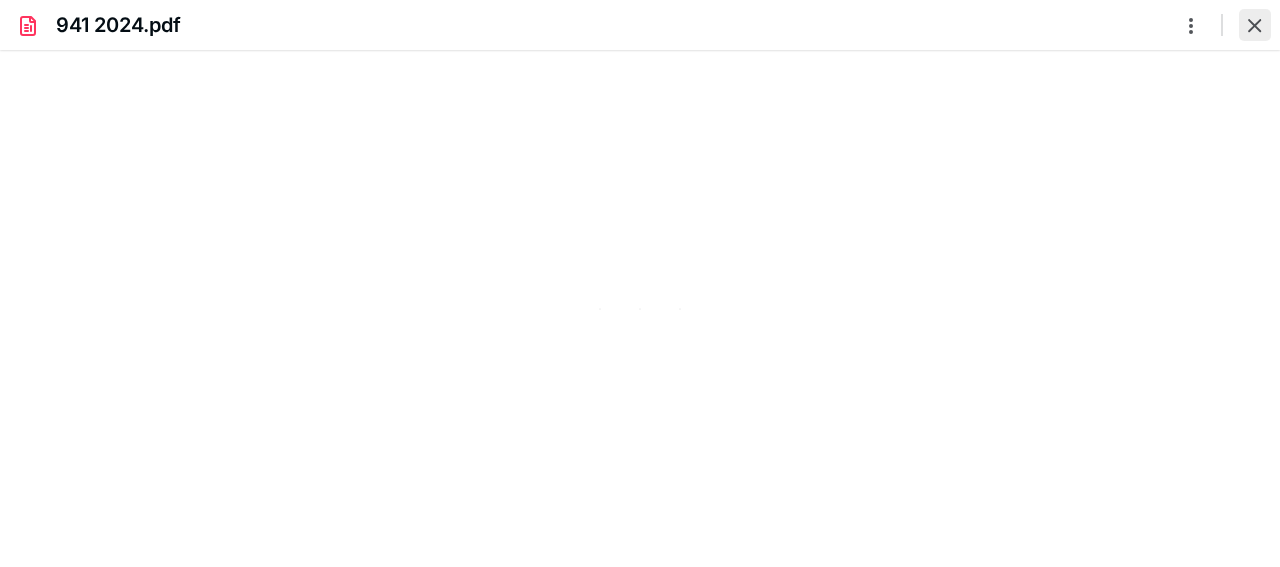 type on "205" 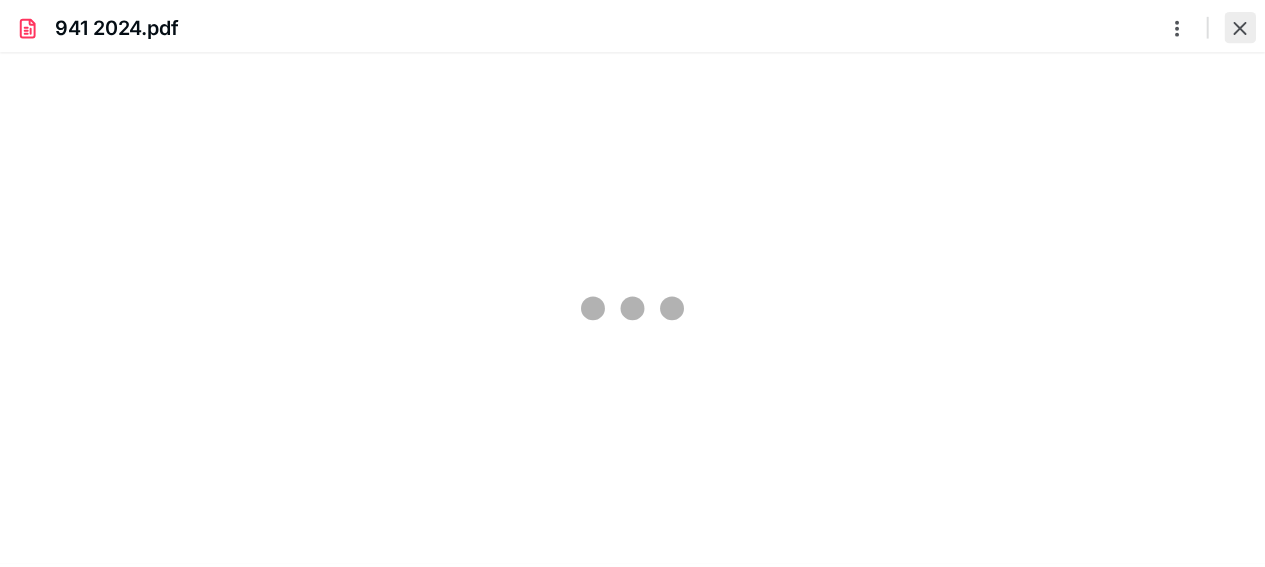 scroll, scrollTop: 44, scrollLeft: 0, axis: vertical 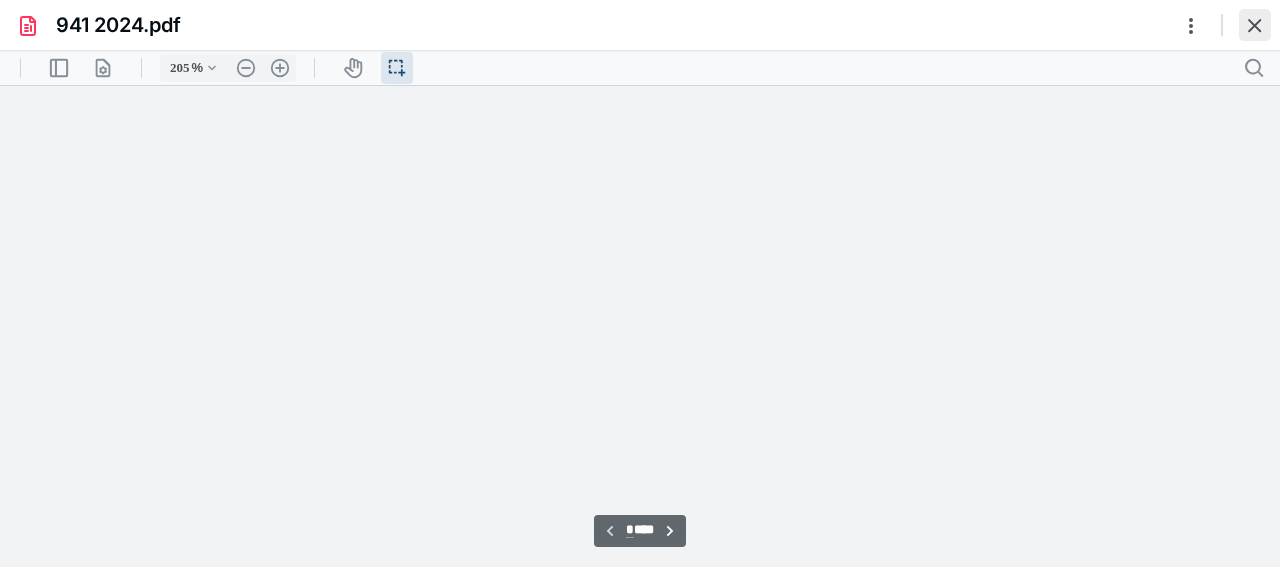 select on "1" 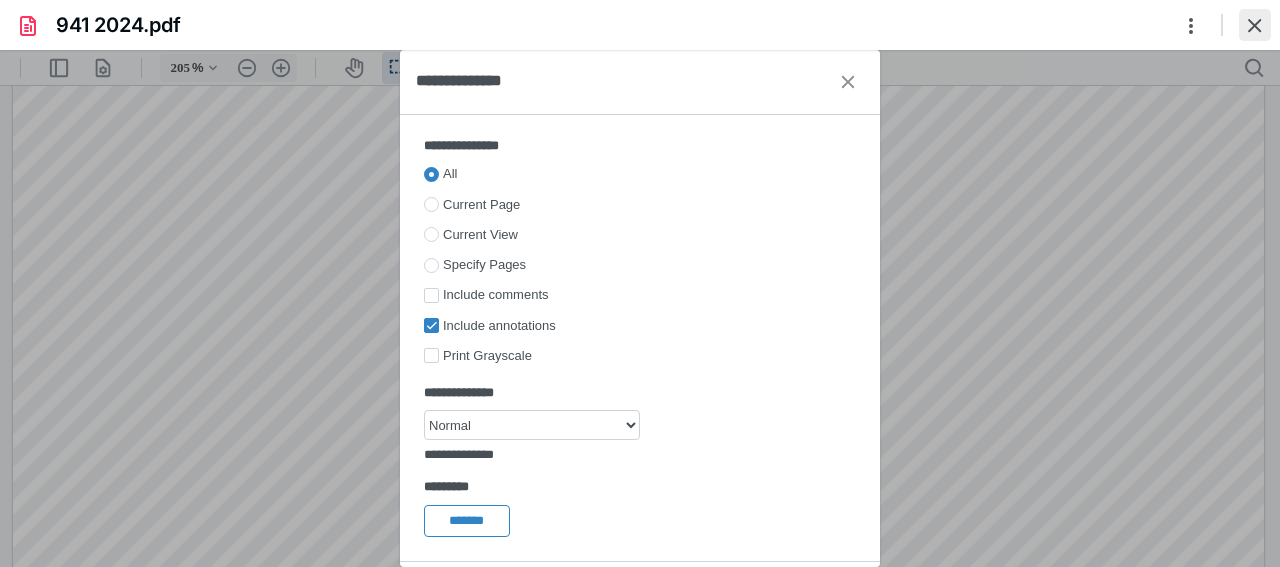click at bounding box center (1255, 25) 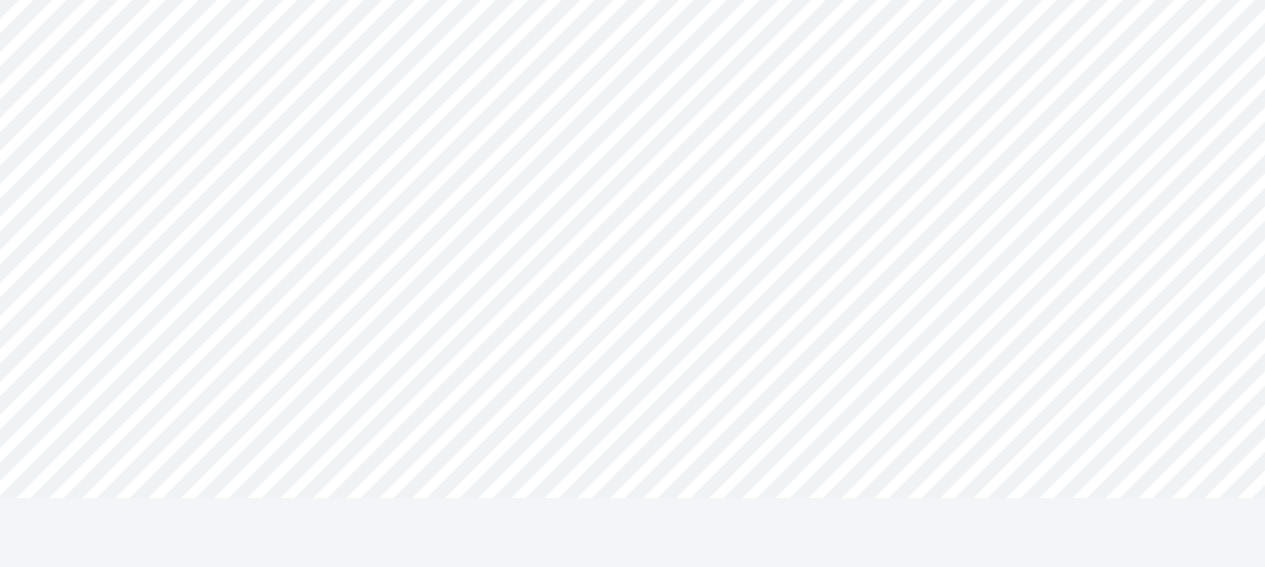 scroll, scrollTop: 0, scrollLeft: 0, axis: both 